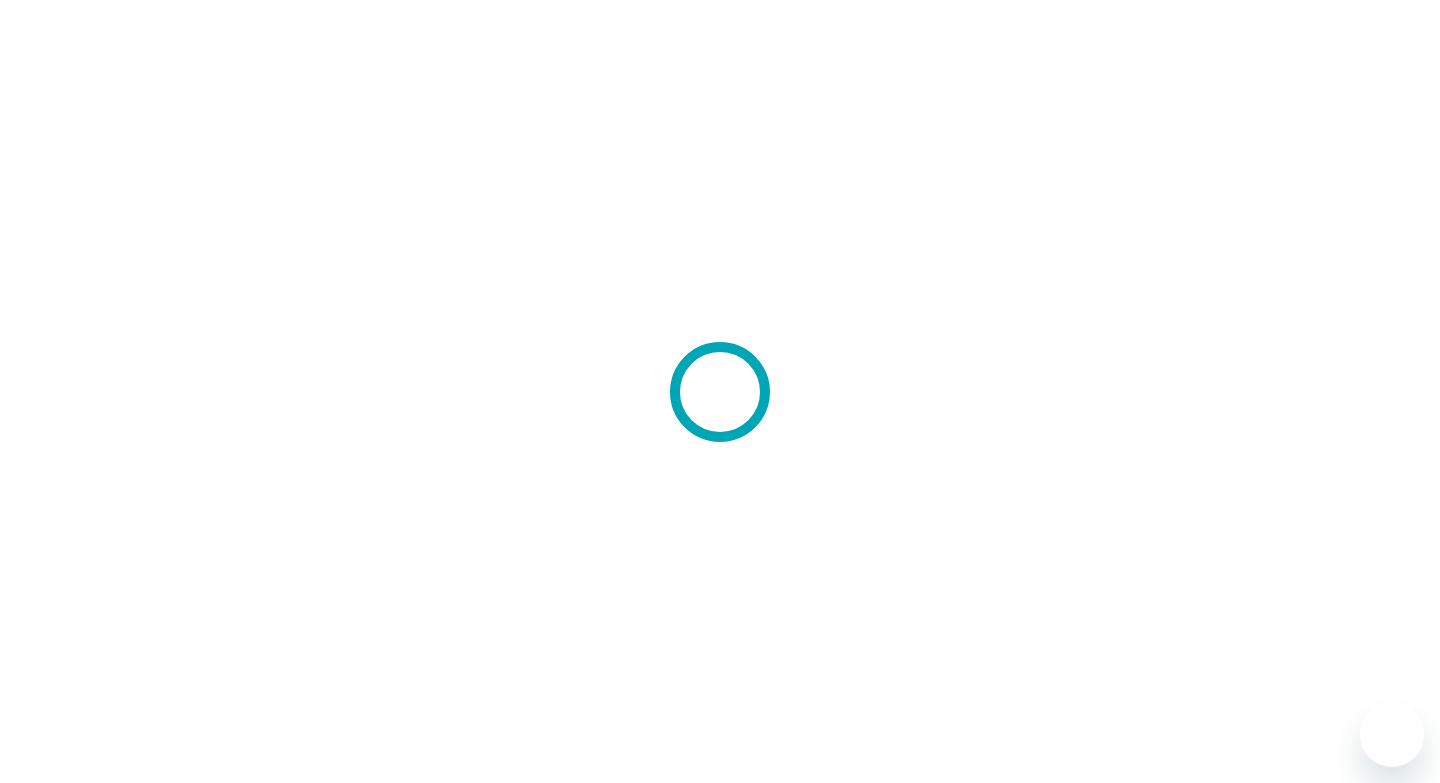 scroll, scrollTop: 0, scrollLeft: 0, axis: both 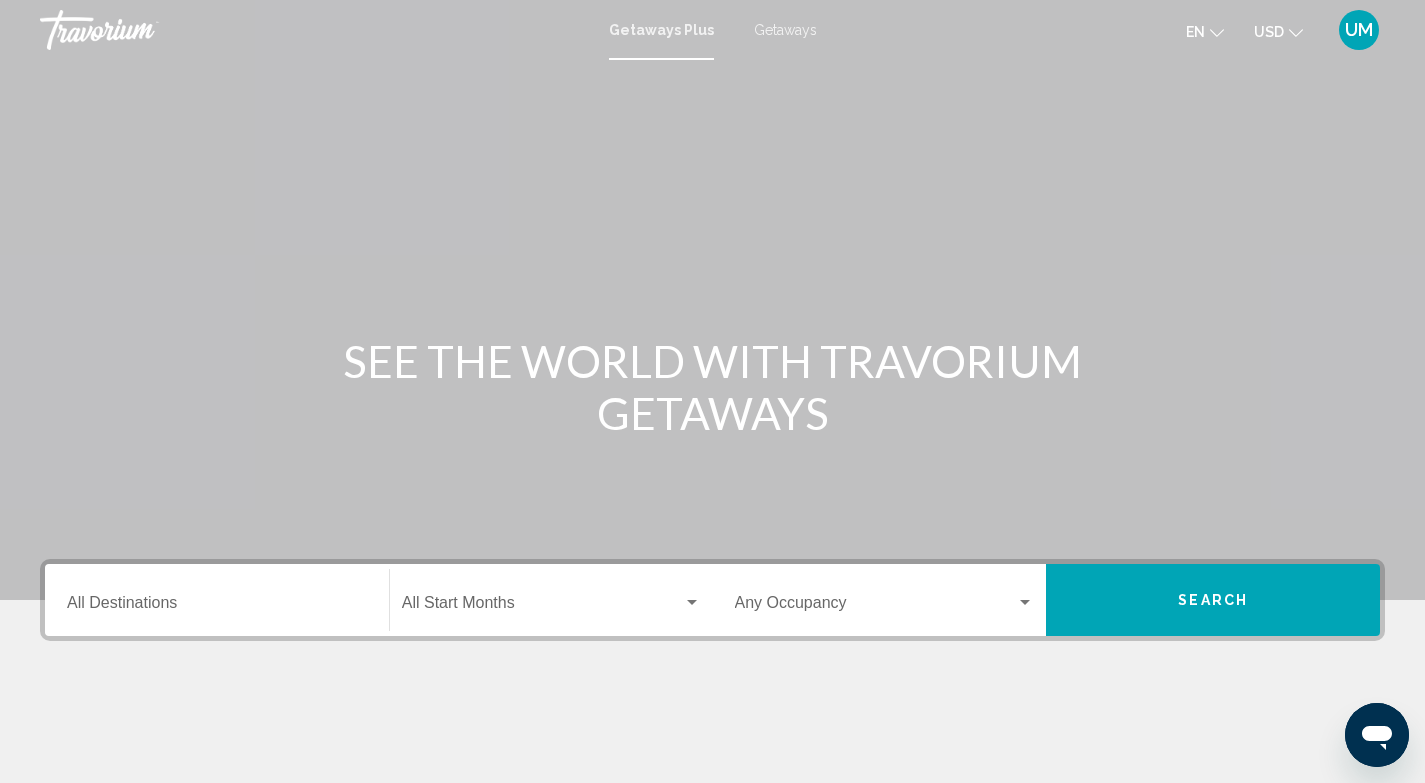click on "Destination All Destinations" at bounding box center (217, 600) 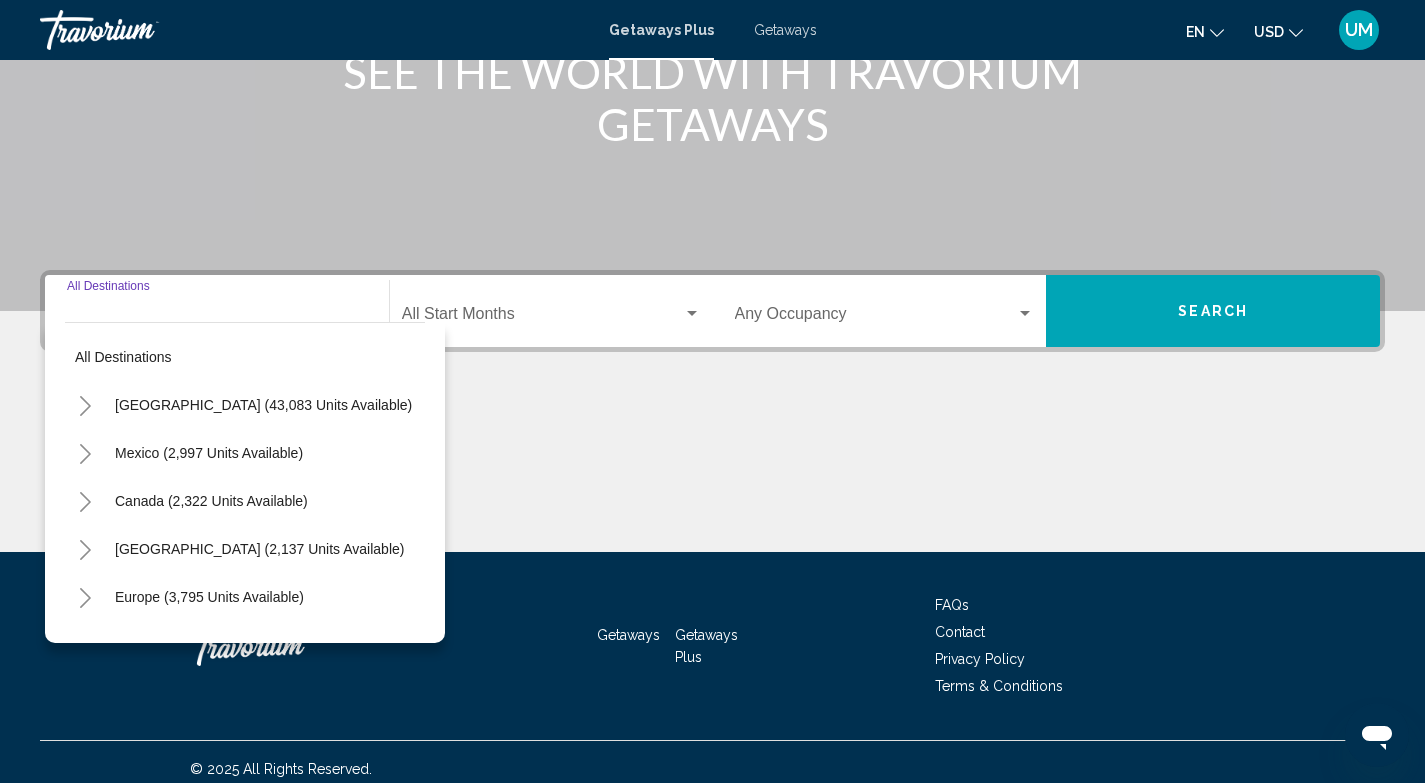 scroll, scrollTop: 303, scrollLeft: 0, axis: vertical 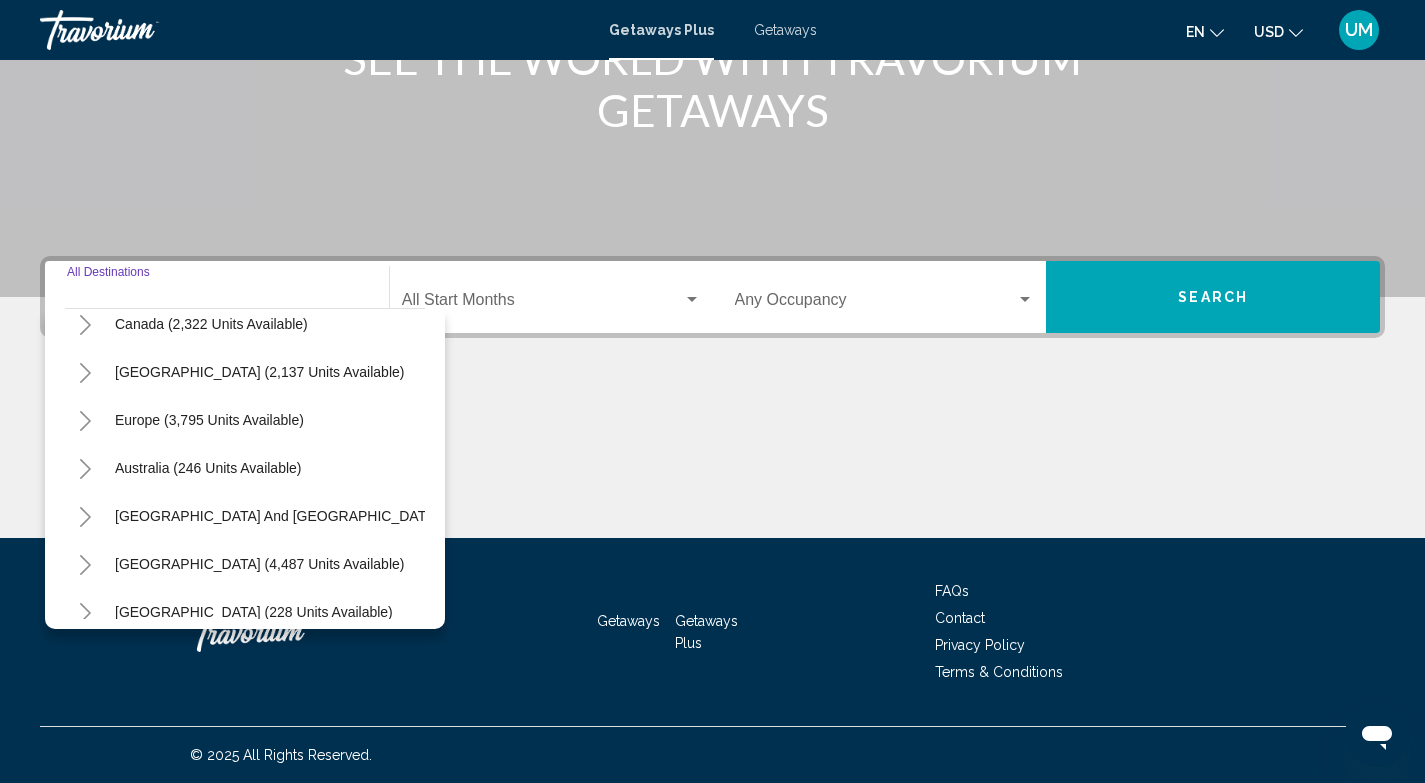 click 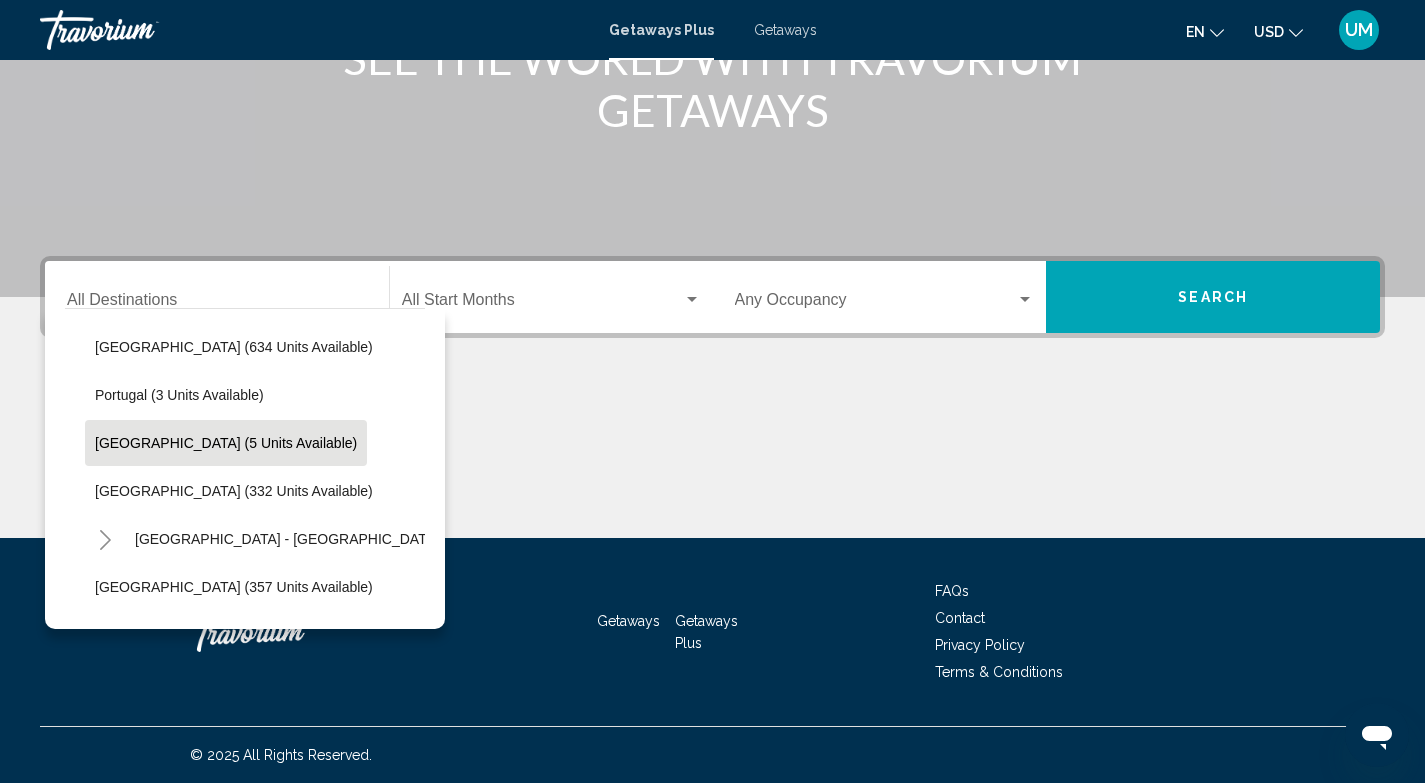 scroll, scrollTop: 585, scrollLeft: 0, axis: vertical 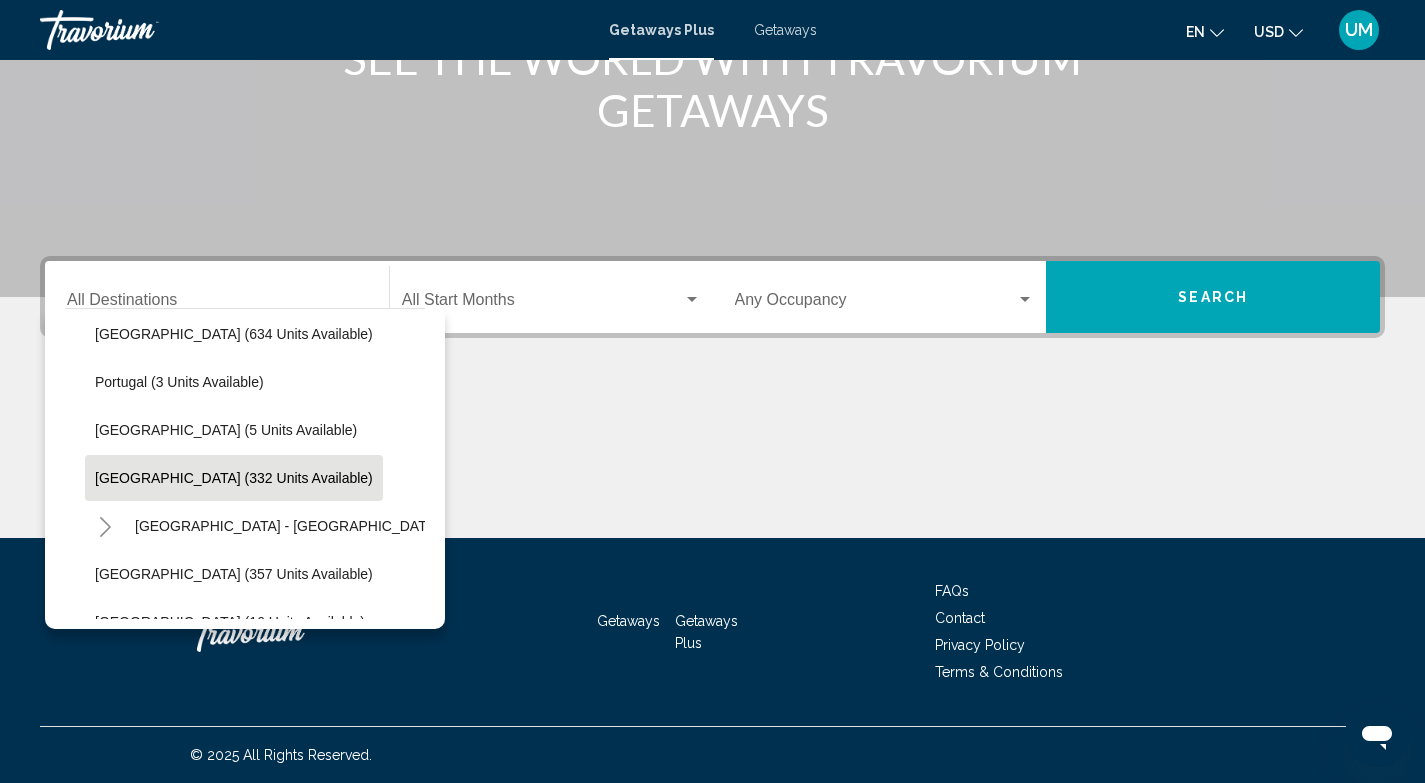 click on "[GEOGRAPHIC_DATA] (332 units available)" 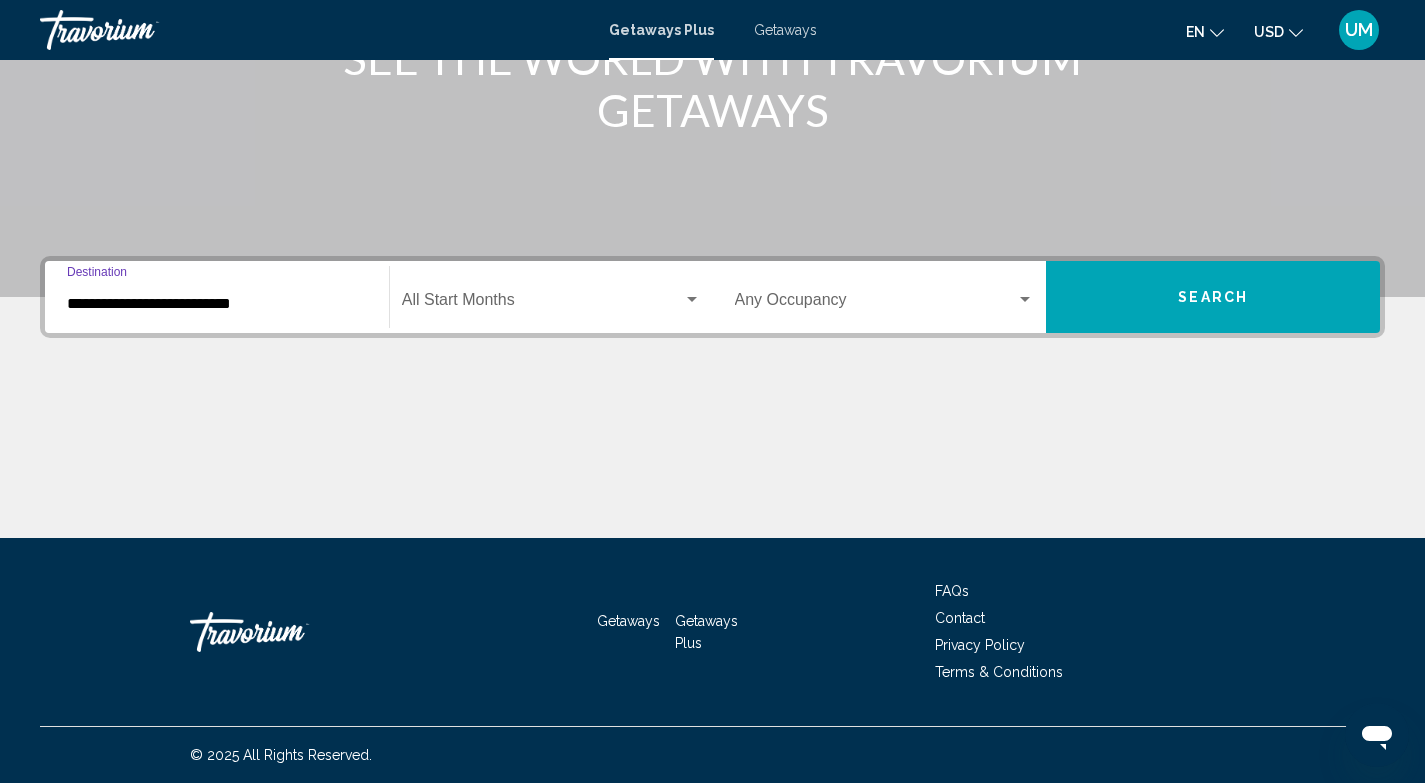 click on "Start Month All Start Months" 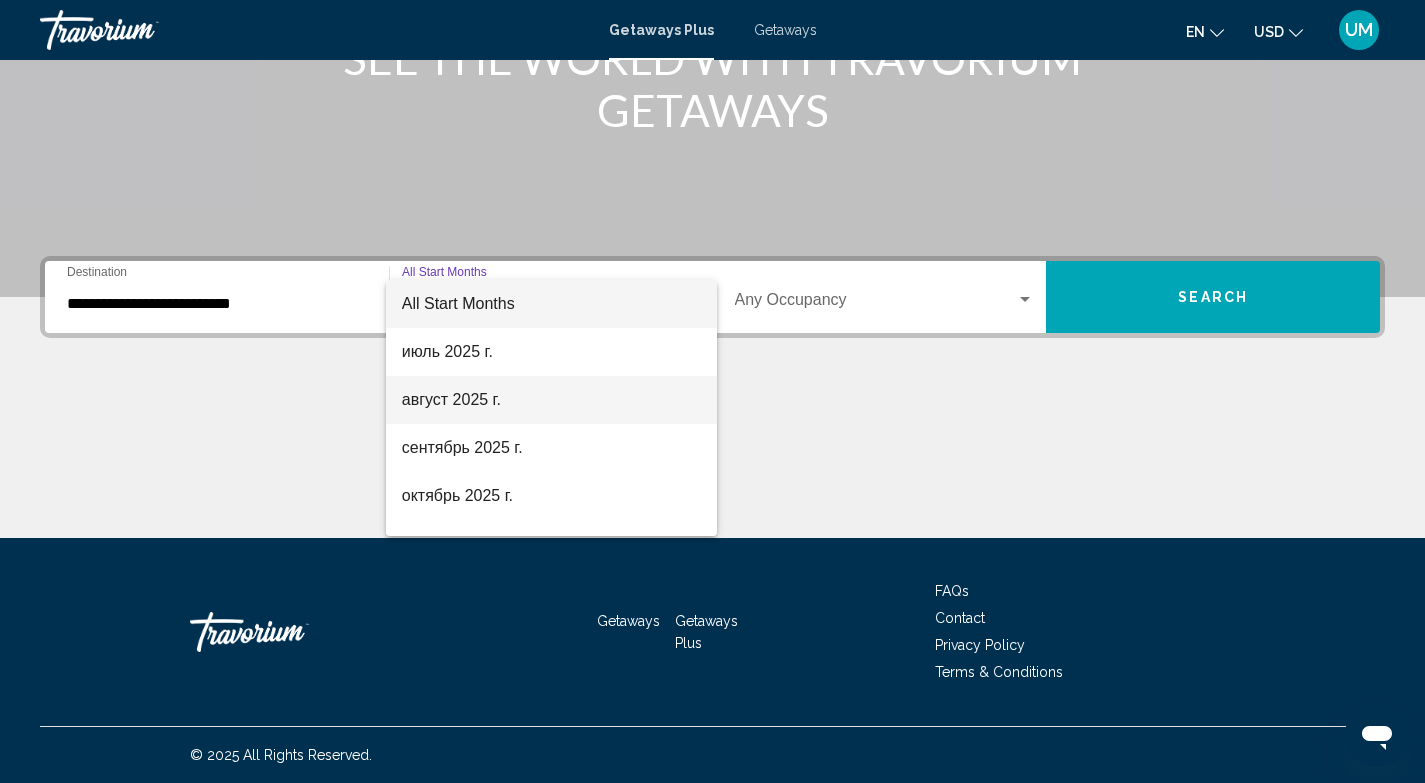click on "август 2025 г." at bounding box center (551, 400) 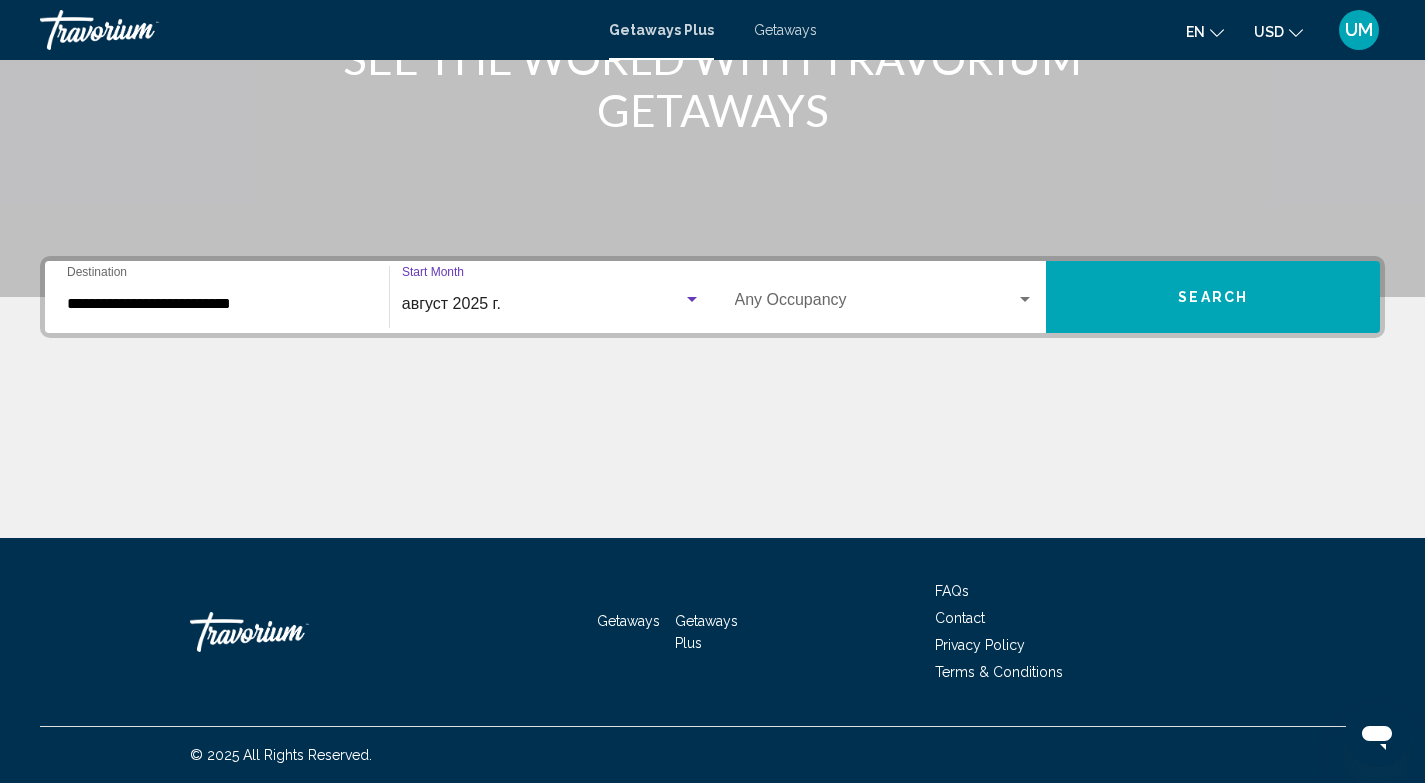 click on "Occupancy Any Occupancy" at bounding box center [885, 297] 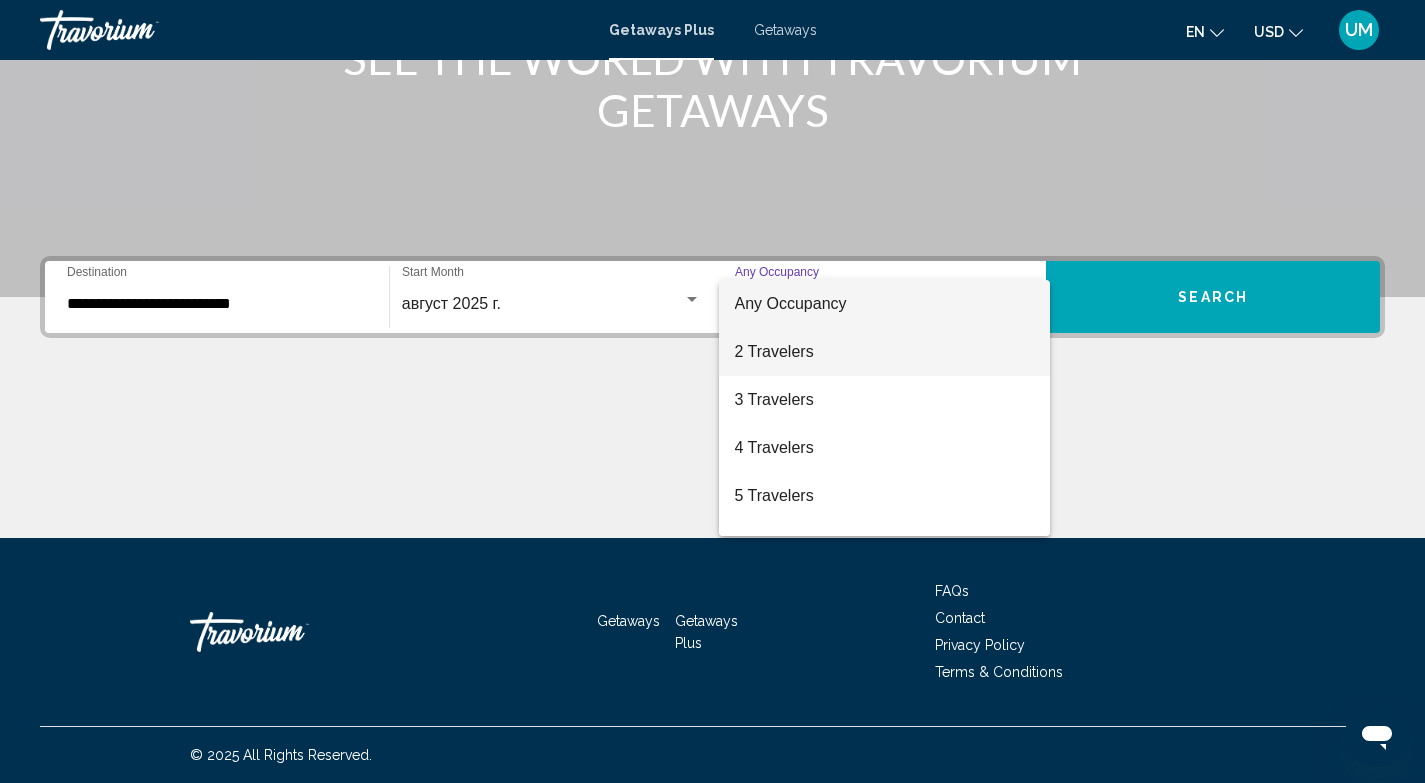 click on "2 Travelers" at bounding box center [885, 352] 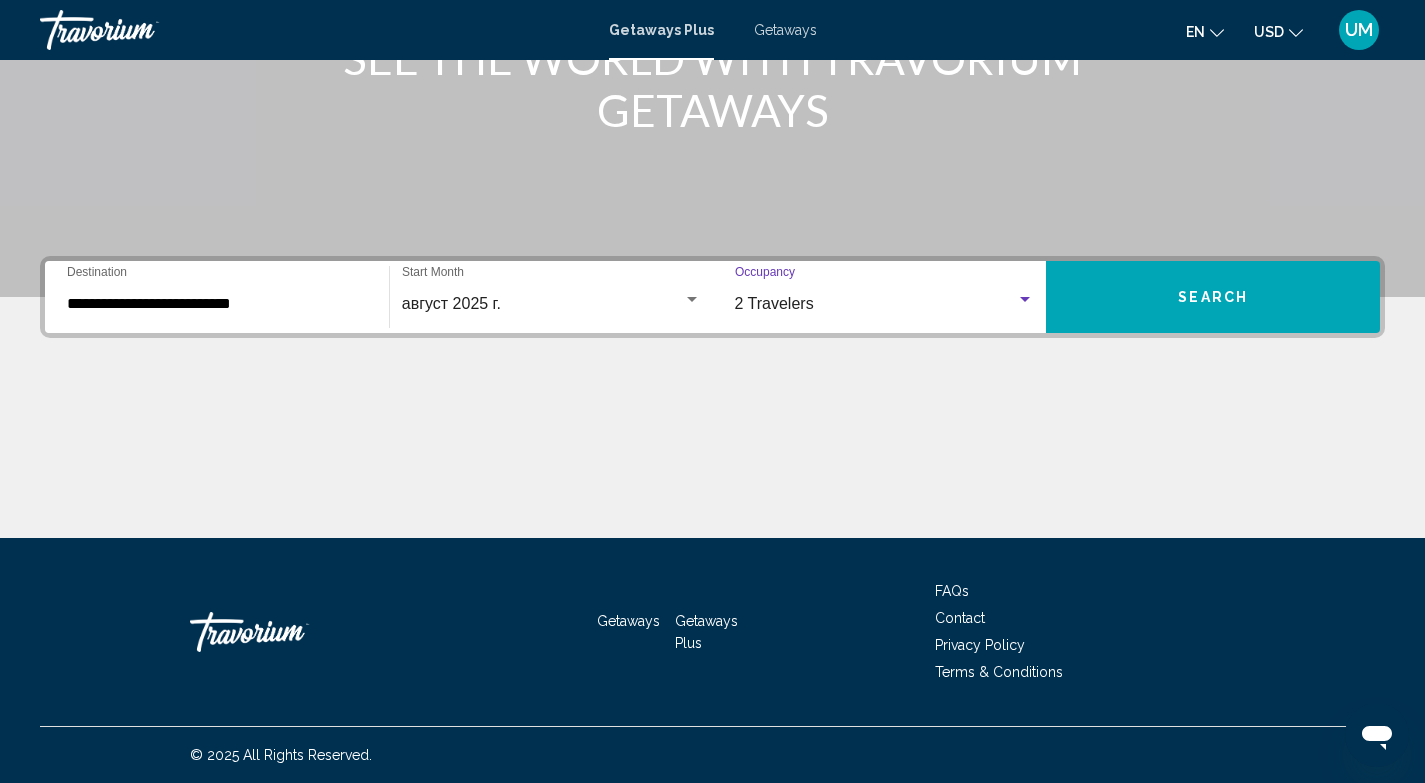 click at bounding box center [712, -3] 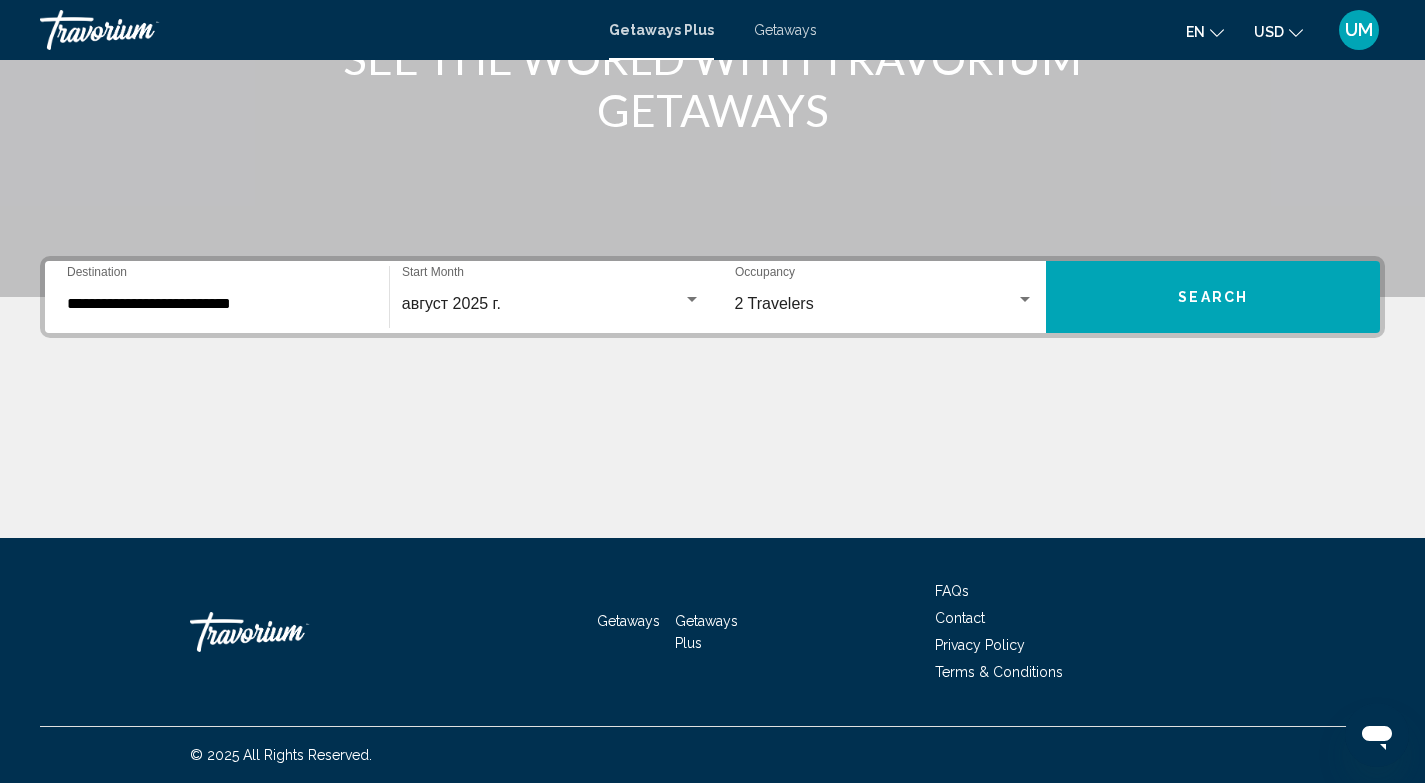 click on "Search" at bounding box center [1213, 297] 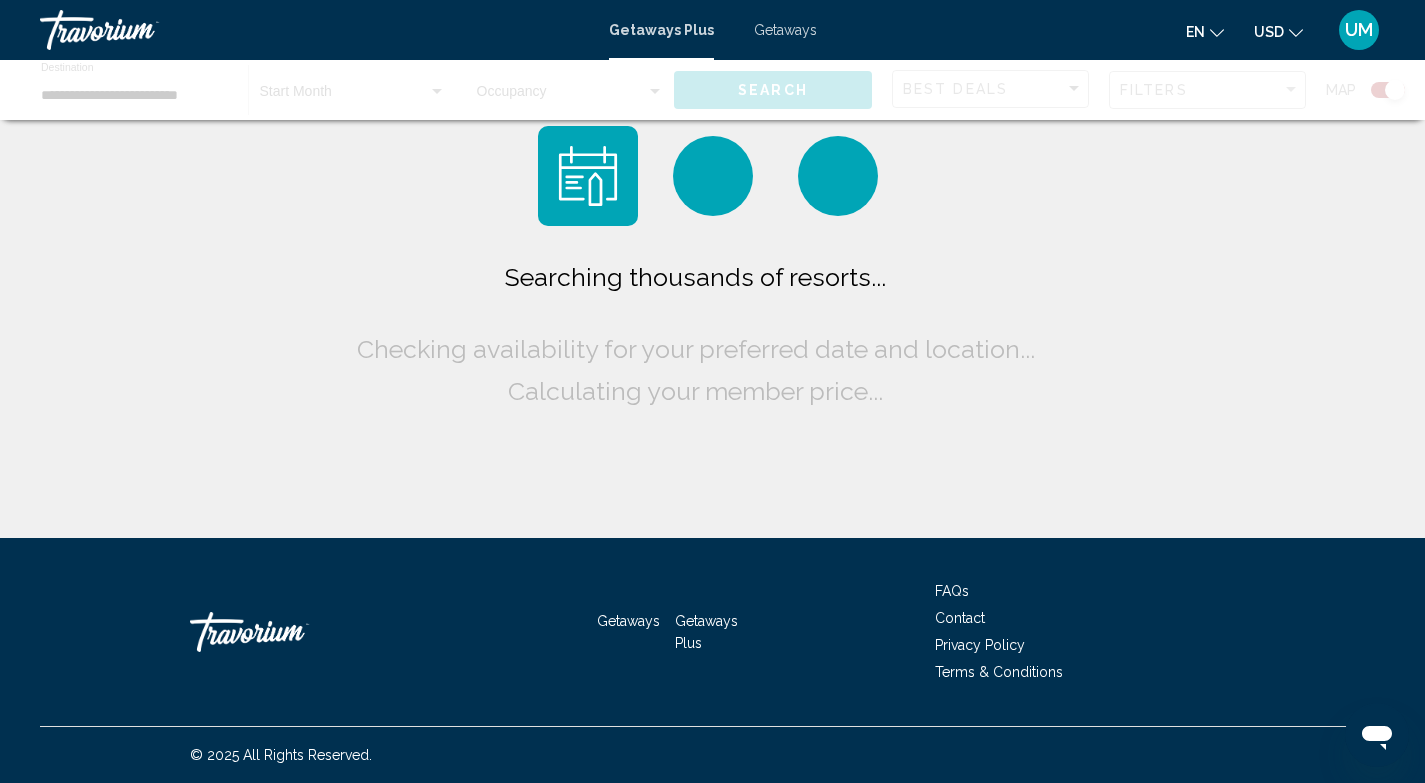 scroll, scrollTop: 0, scrollLeft: 0, axis: both 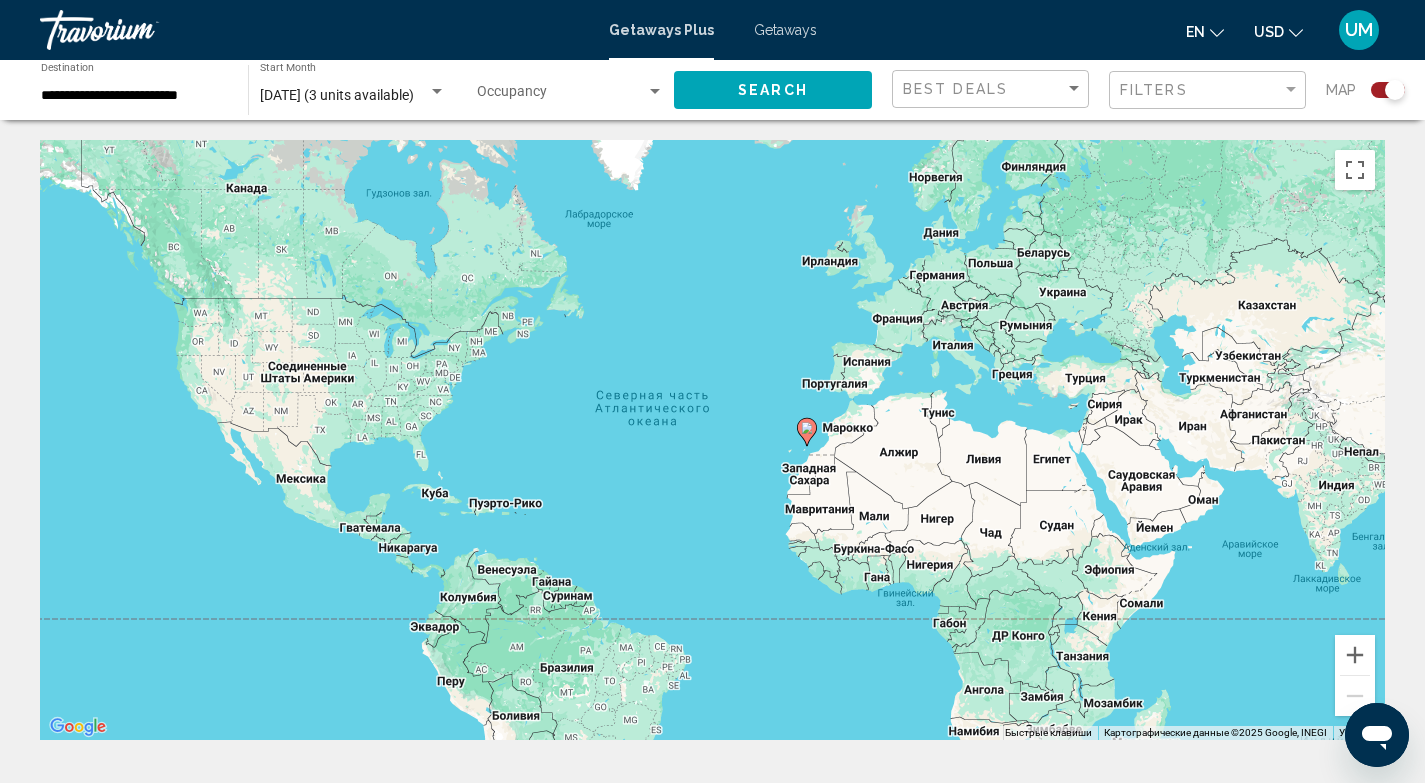 click on "Для навигации используйте клавиши со стрелками. Чтобы активировать перетаскивание с помощью клавиатуры, нажмите Alt + Ввод. После этого перемещайте маркер, используя клавиши со стрелками. Чтобы завершить перетаскивание, нажмите клавишу Ввод. Чтобы отменить действие, нажмите клавишу Esc." at bounding box center (712, 440) 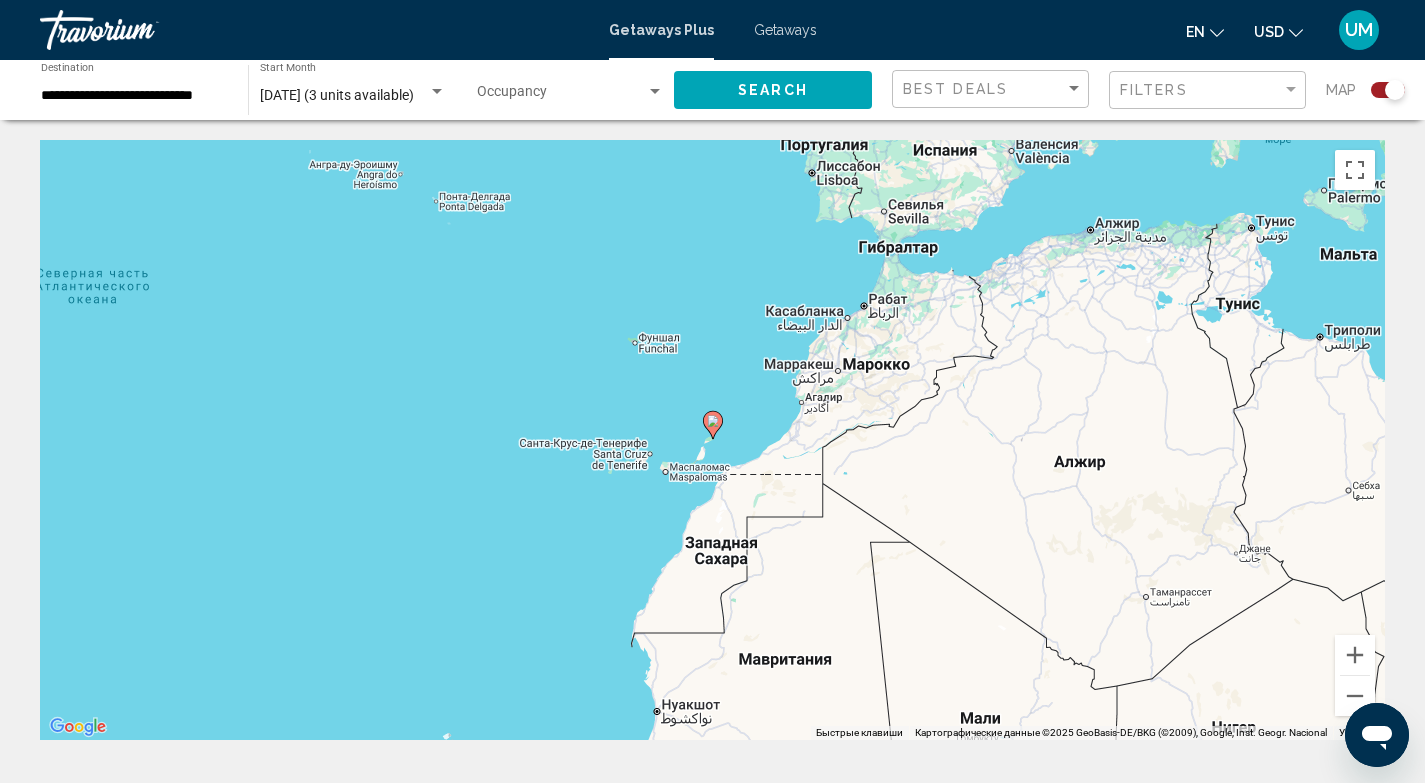 click 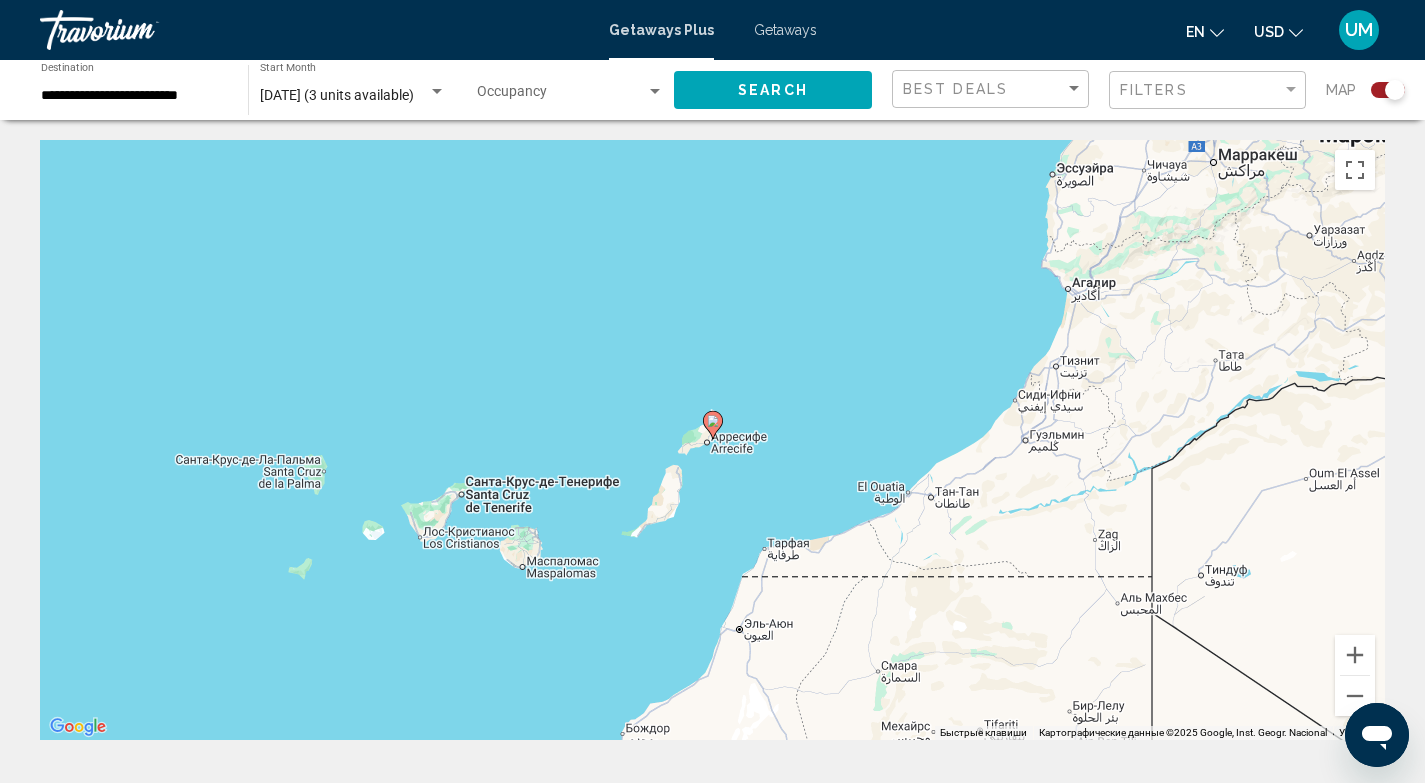 click 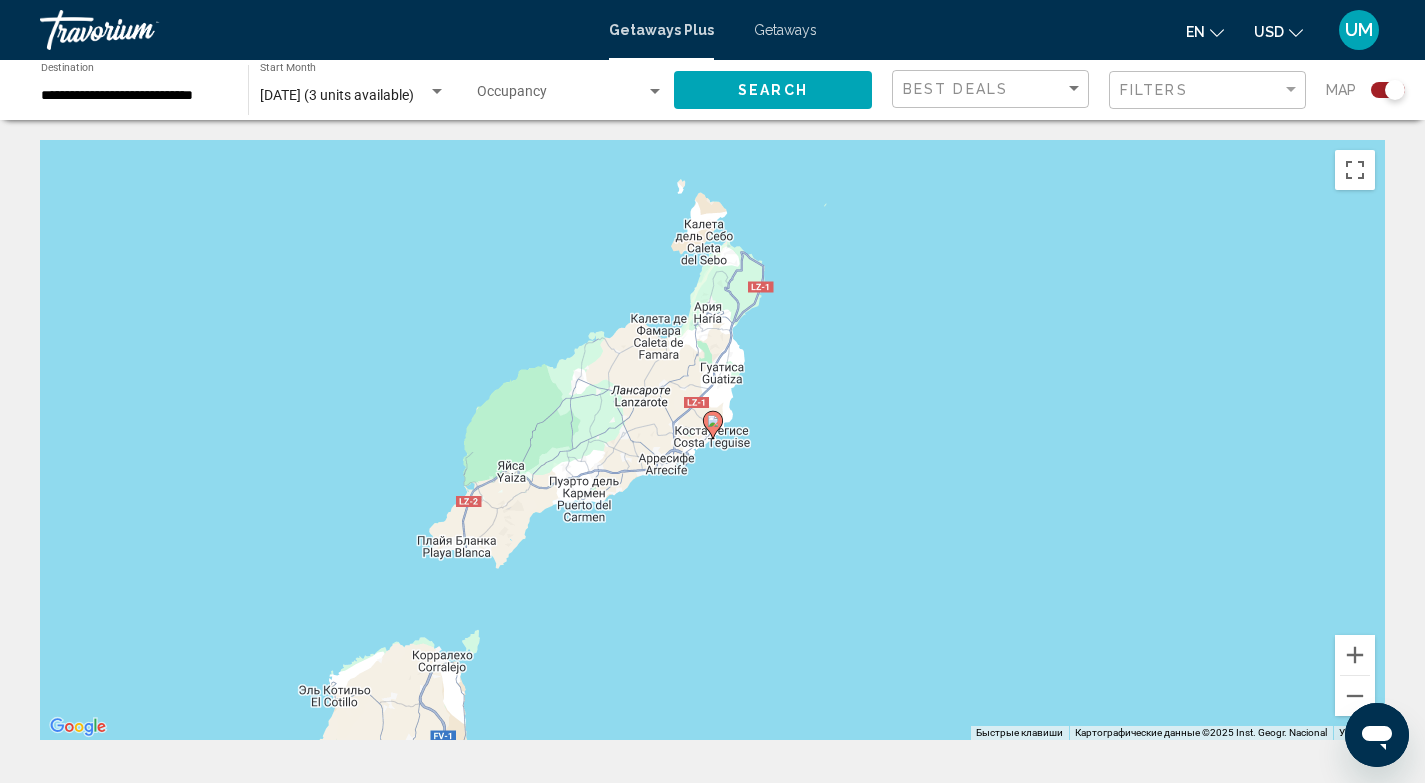 click 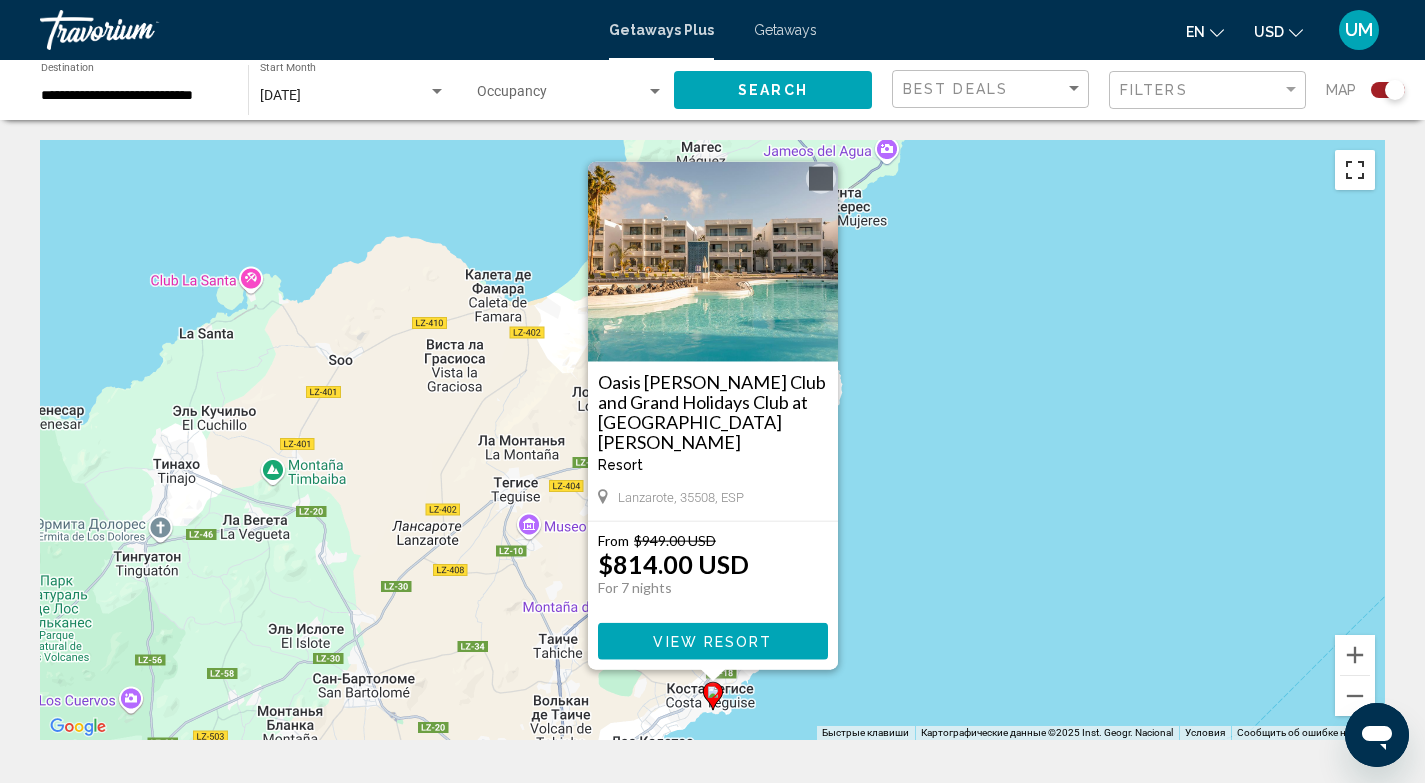 click at bounding box center [1355, 170] 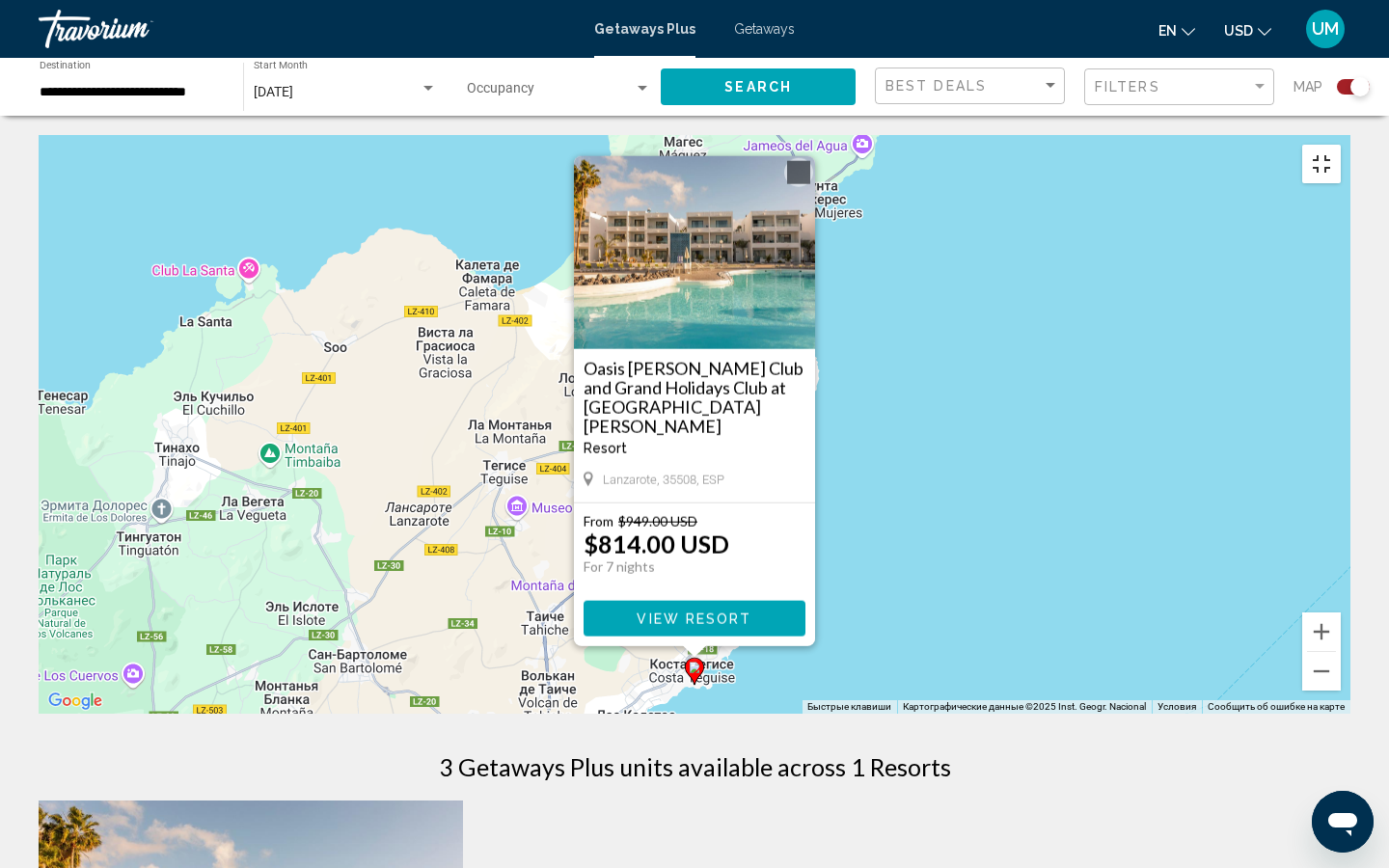 click at bounding box center (1321, 164) 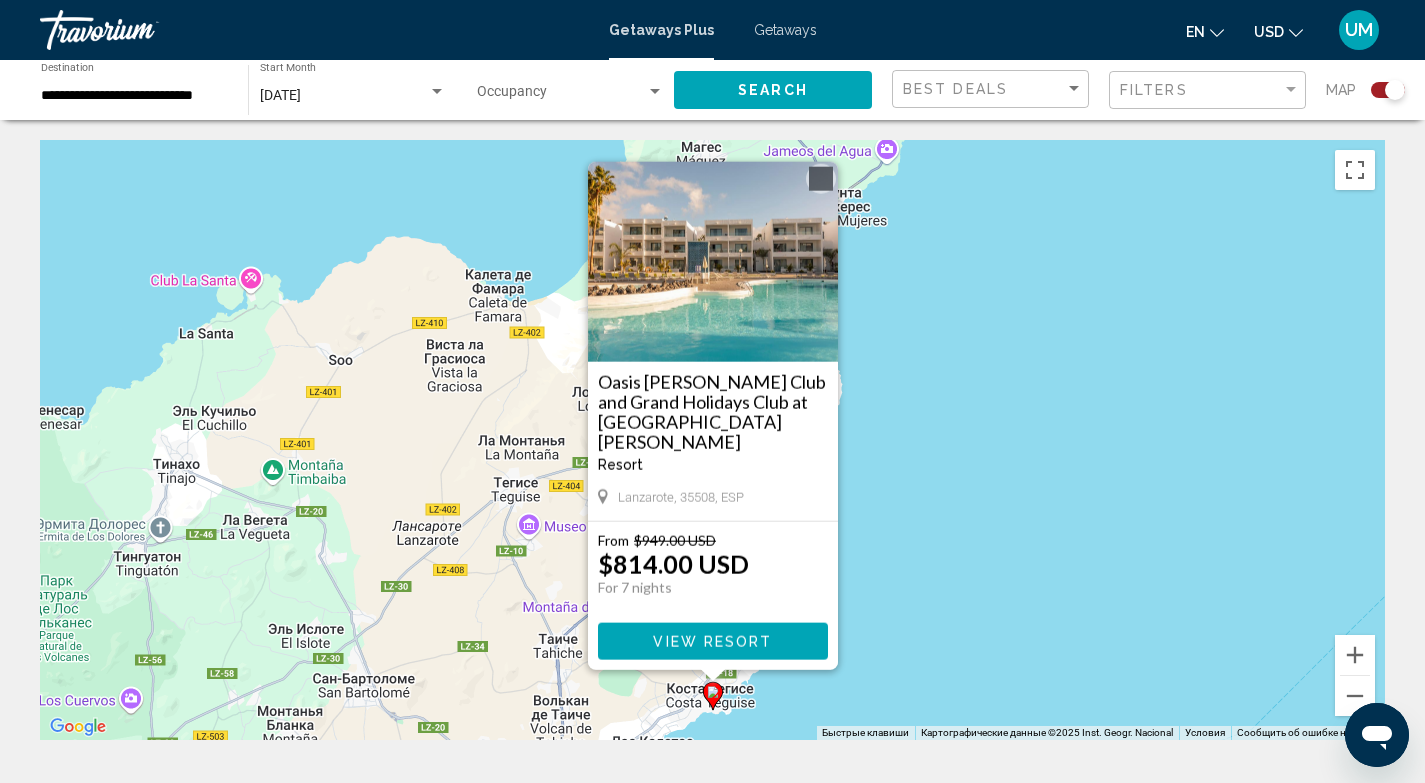 click on "**********" at bounding box center [134, 96] 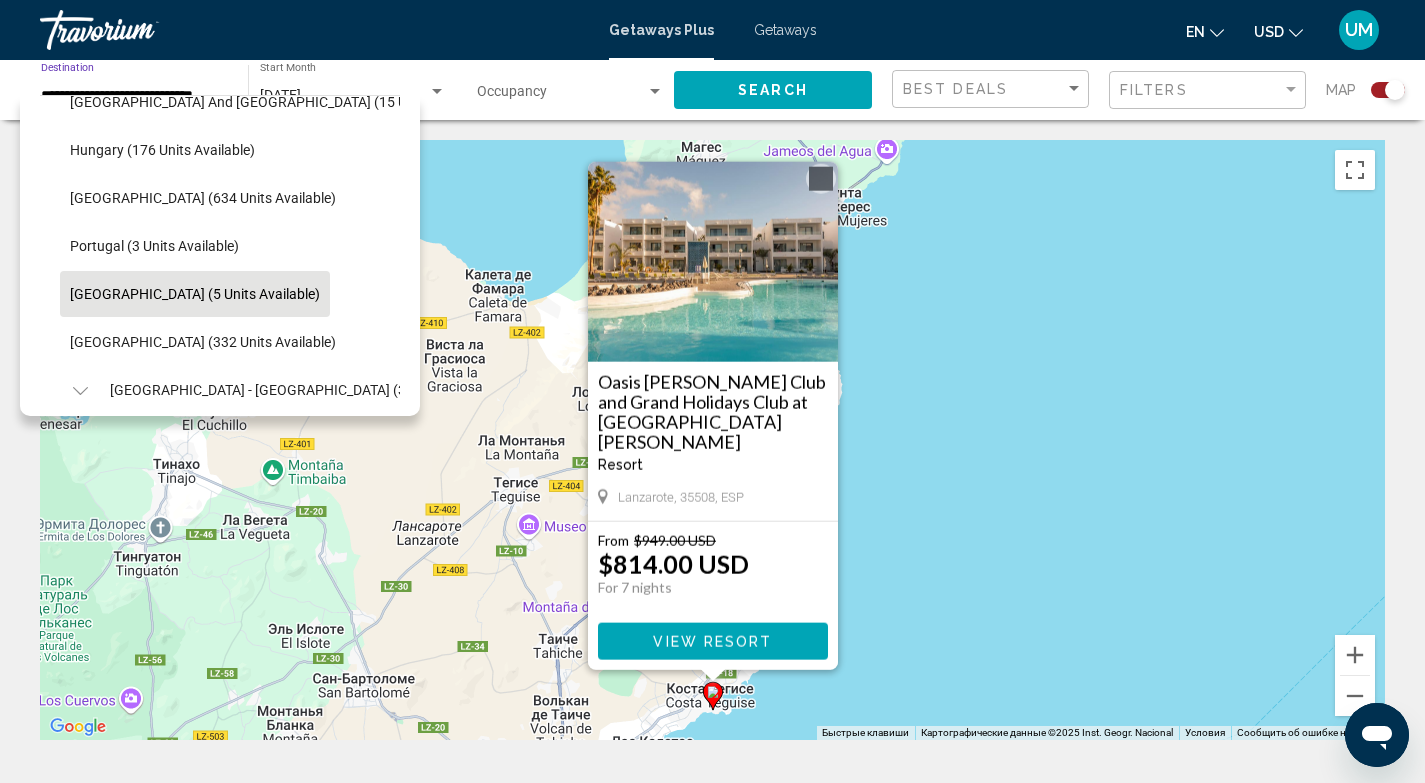 scroll, scrollTop: 437, scrollLeft: 0, axis: vertical 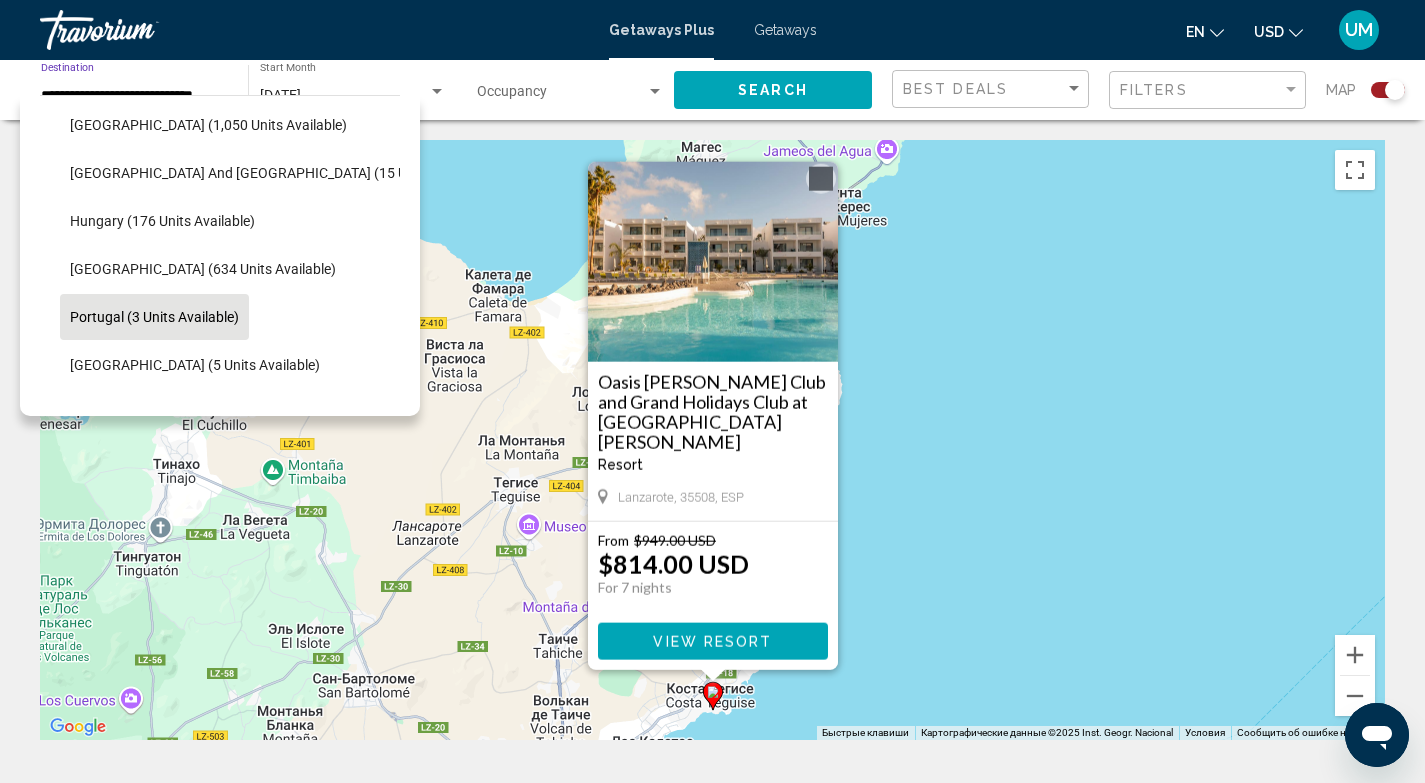 click on "Portugal (3 units available)" 